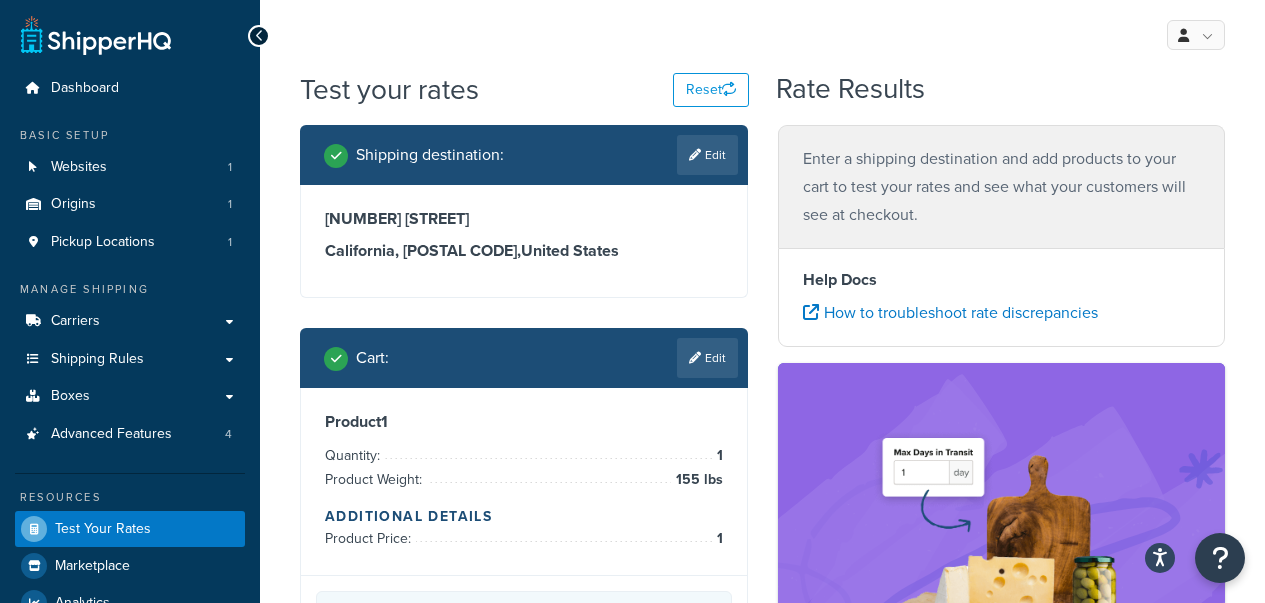 scroll, scrollTop: 510, scrollLeft: 0, axis: vertical 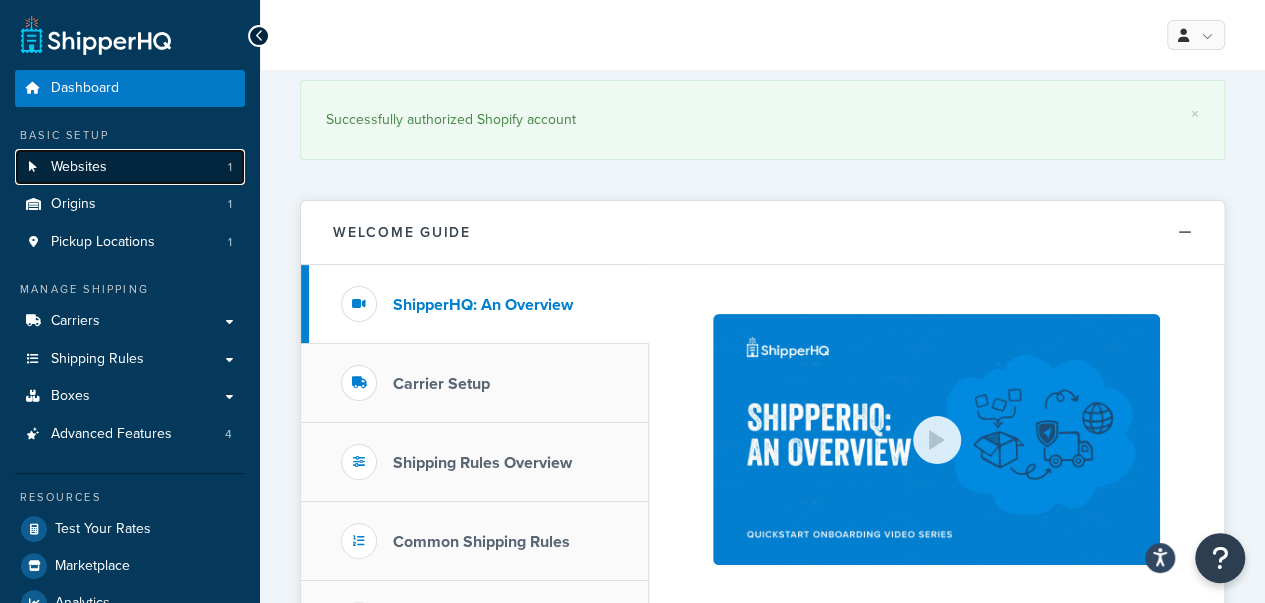 click on "Websites 1" at bounding box center (130, 167) 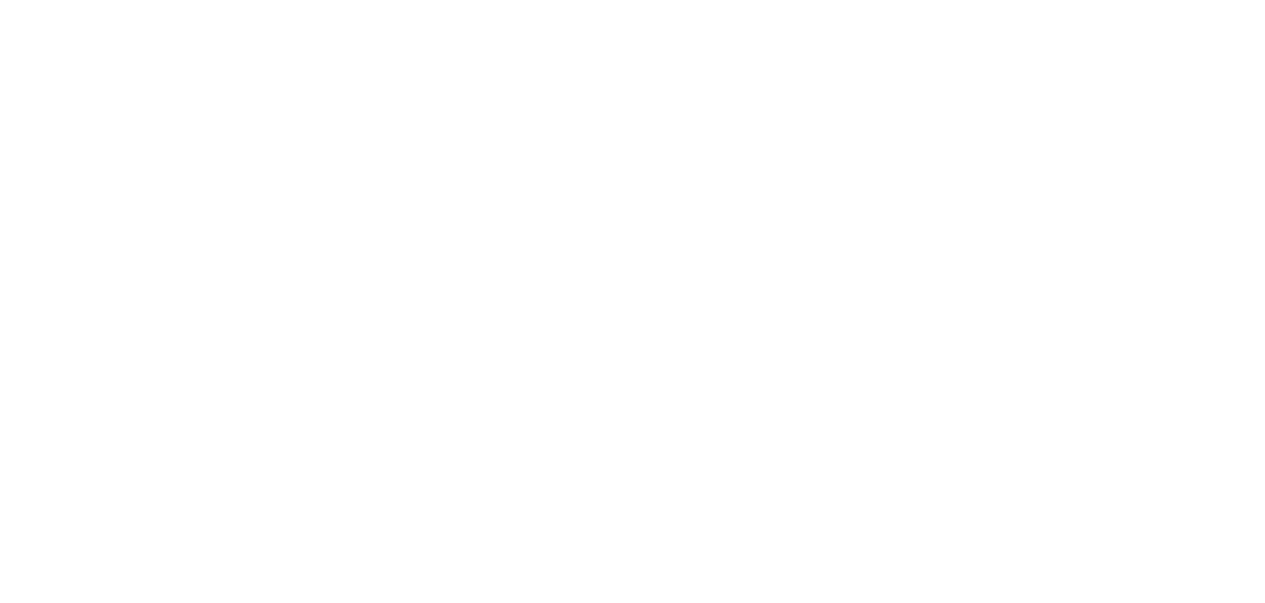 scroll, scrollTop: 0, scrollLeft: 0, axis: both 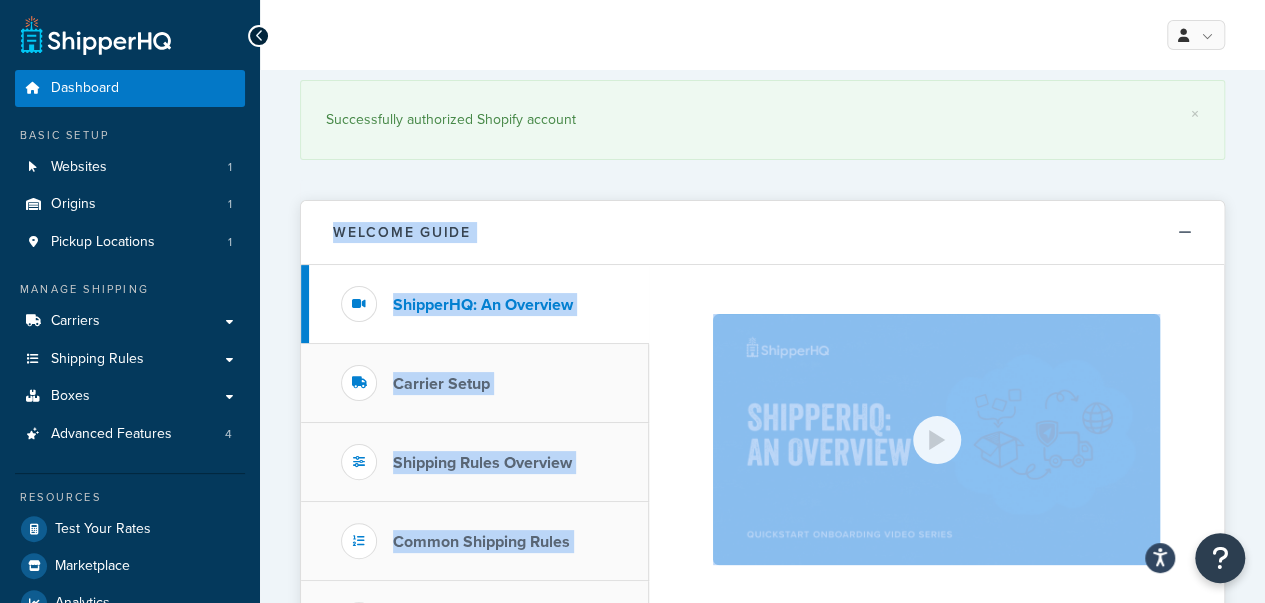 drag, startPoint x: 702, startPoint y: 294, endPoint x: 664, endPoint y: 165, distance: 134.48048 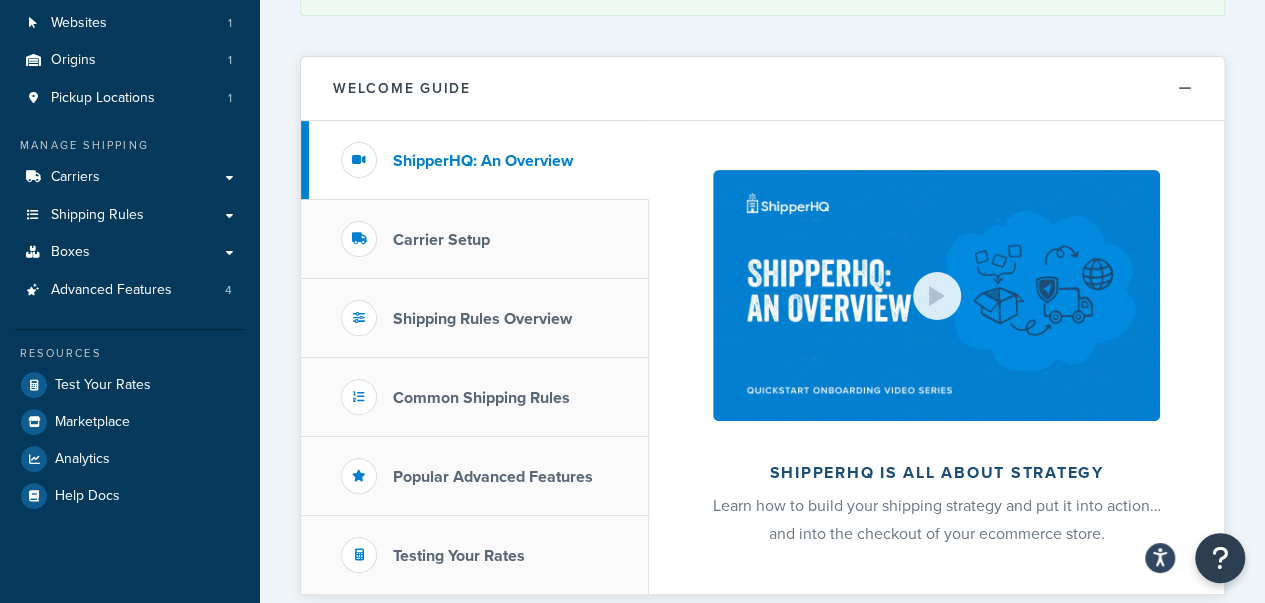 scroll, scrollTop: 147, scrollLeft: 0, axis: vertical 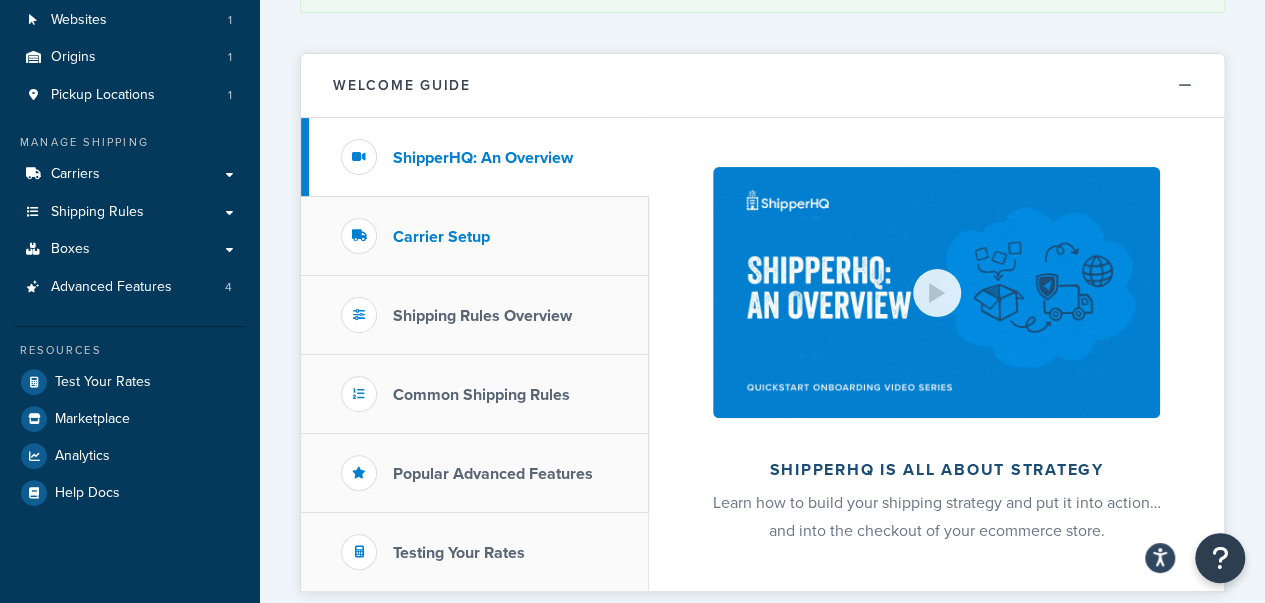 click on "Carrier Setup" at bounding box center [441, 237] 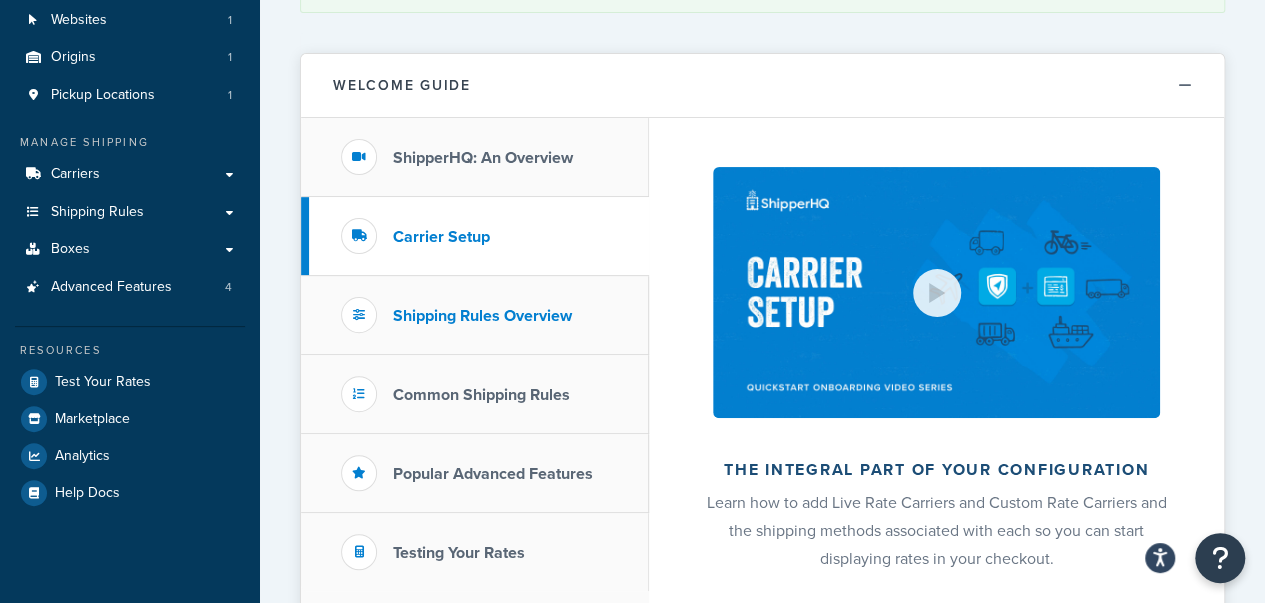 click on "Shipping Rules Overview" at bounding box center [475, 315] 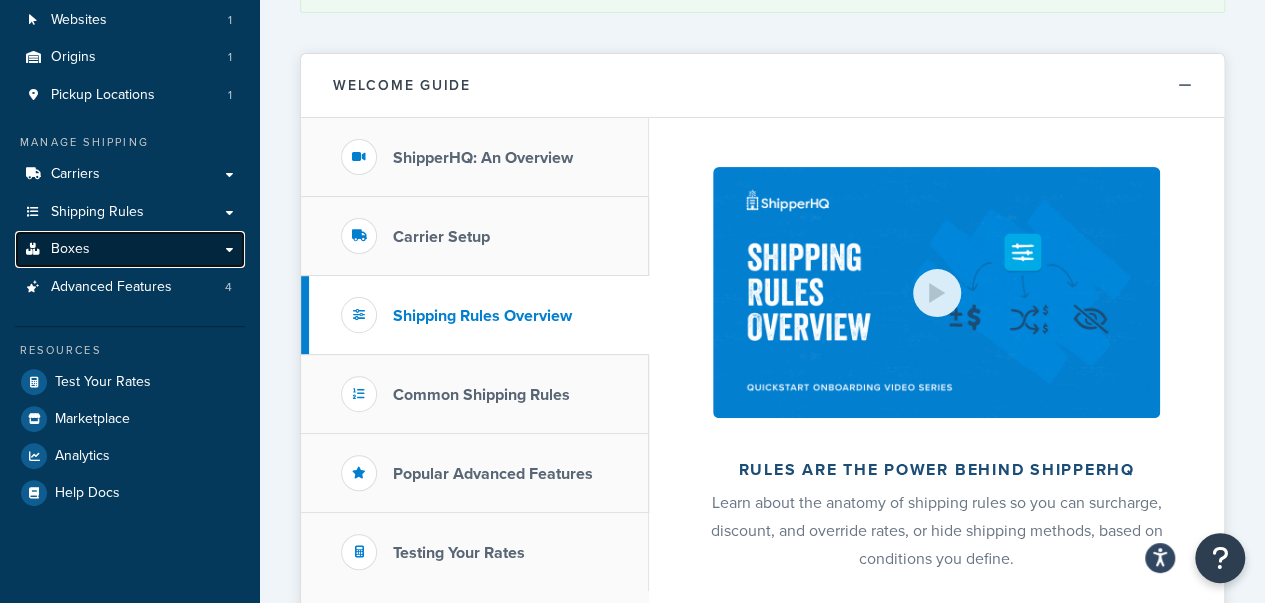 click on "Boxes" at bounding box center [130, 249] 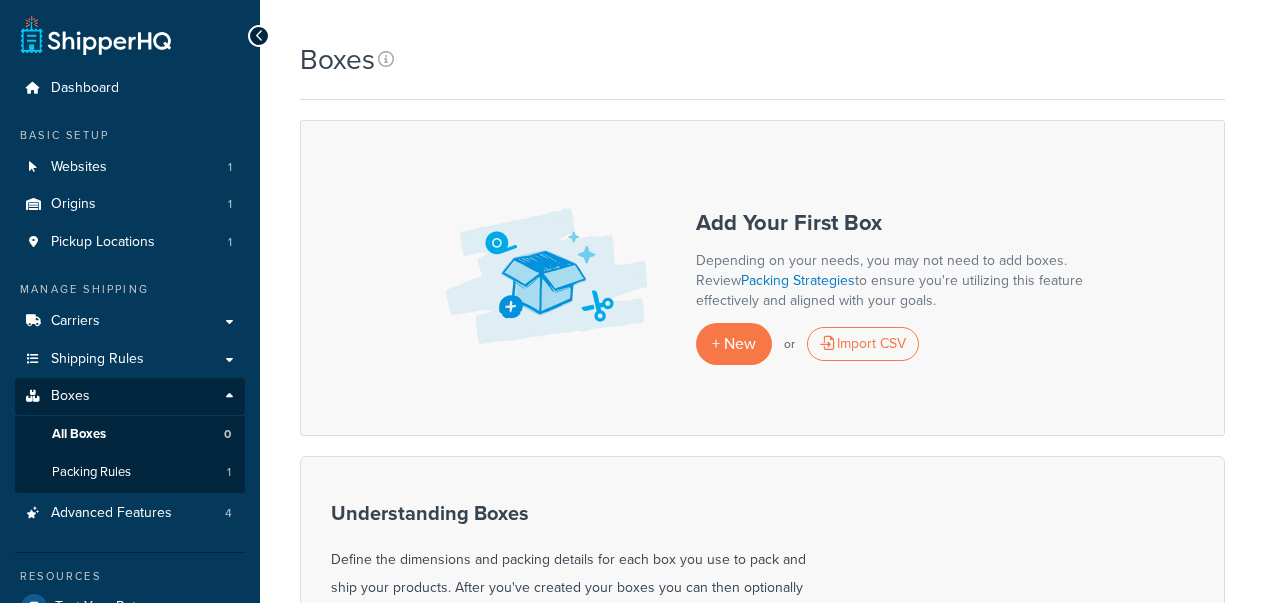 scroll, scrollTop: 0, scrollLeft: 0, axis: both 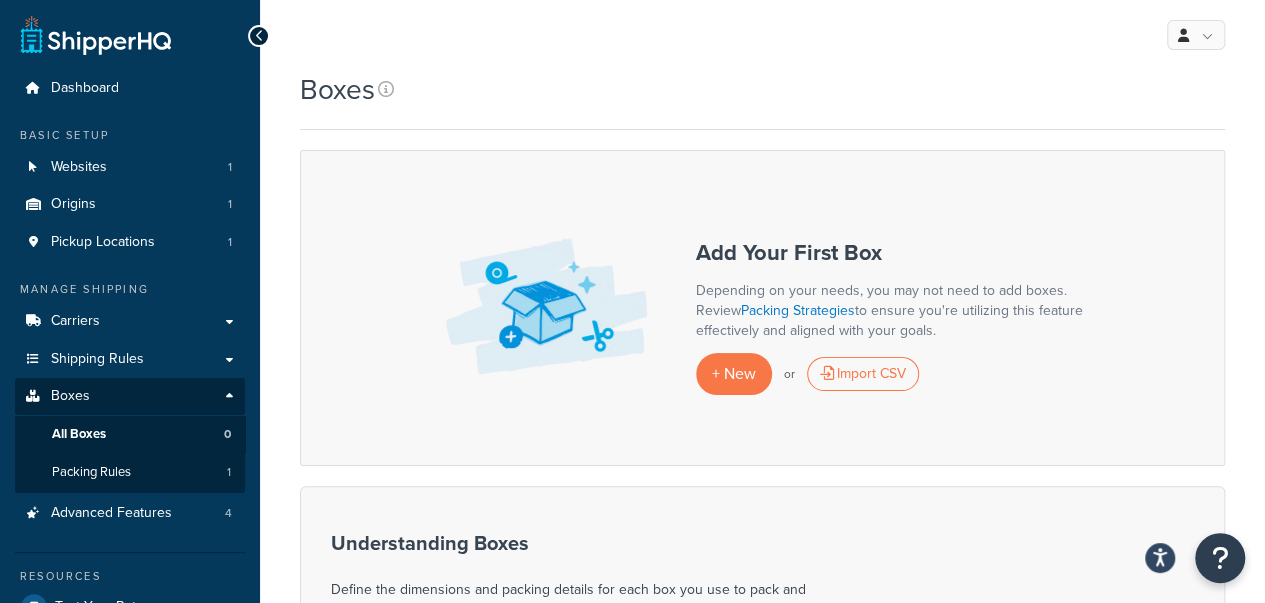 click on "Add Your First Box
Depending on your needs, you may not need to add boxes. Review  Packing Strategies  to ensure you're utilizing this feature effectively and aligned with your goals.
+ New
or
Import CSV" at bounding box center (762, 307) 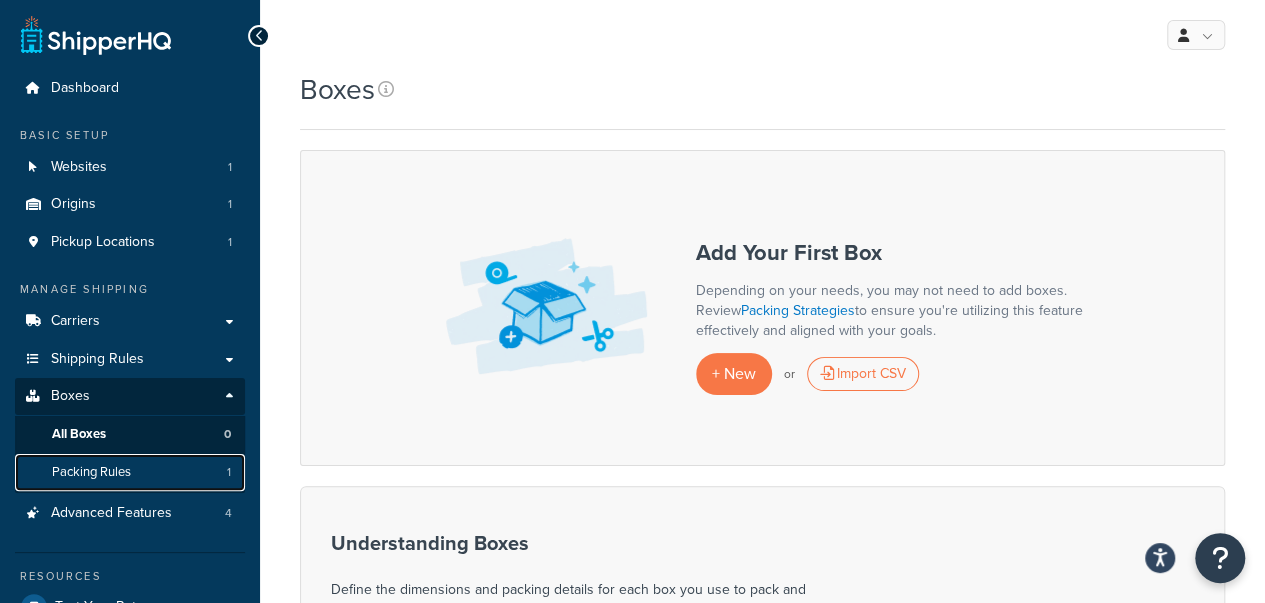 click on "Packing Rules
1" at bounding box center (130, 472) 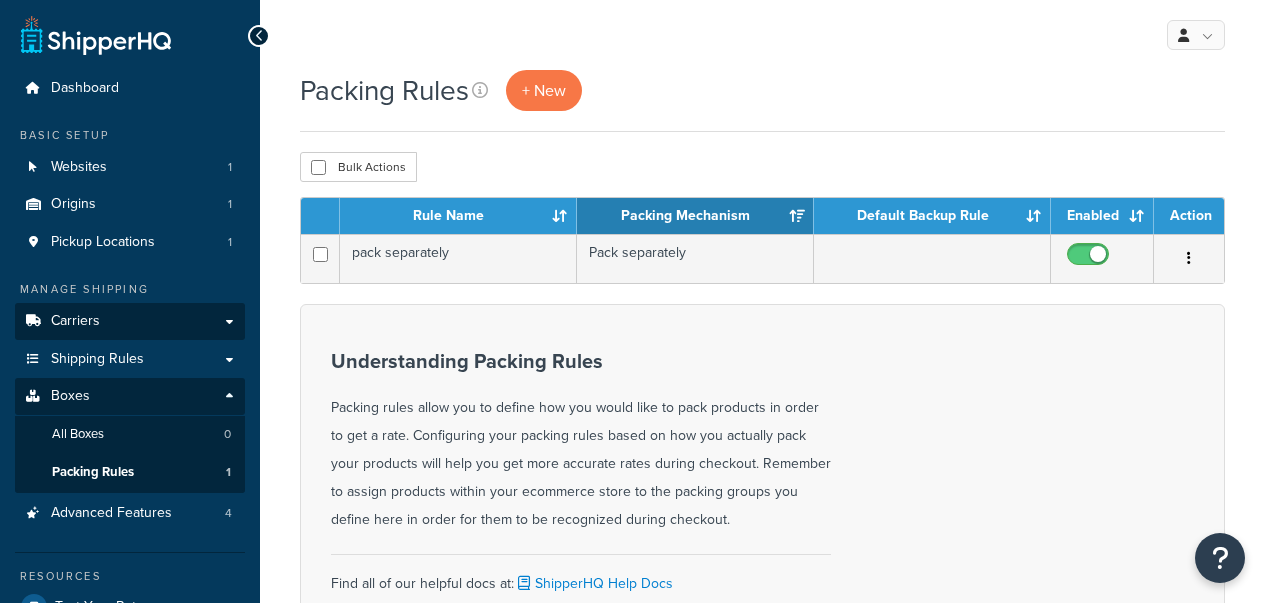 scroll, scrollTop: 0, scrollLeft: 0, axis: both 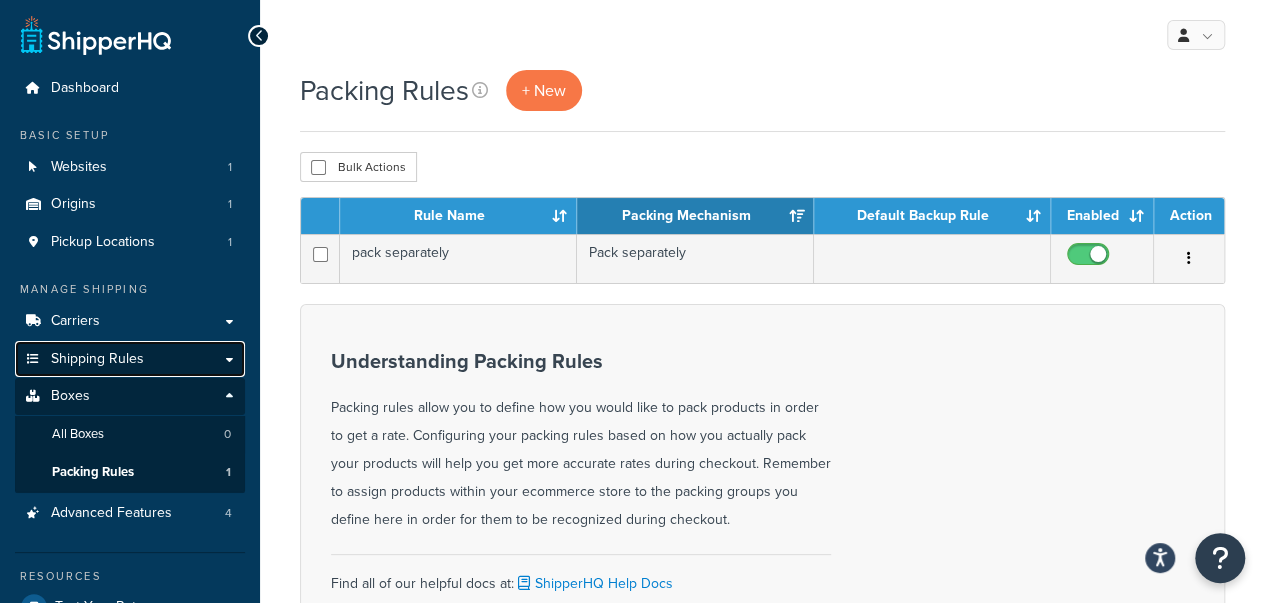 click on "Shipping Rules" at bounding box center [97, 359] 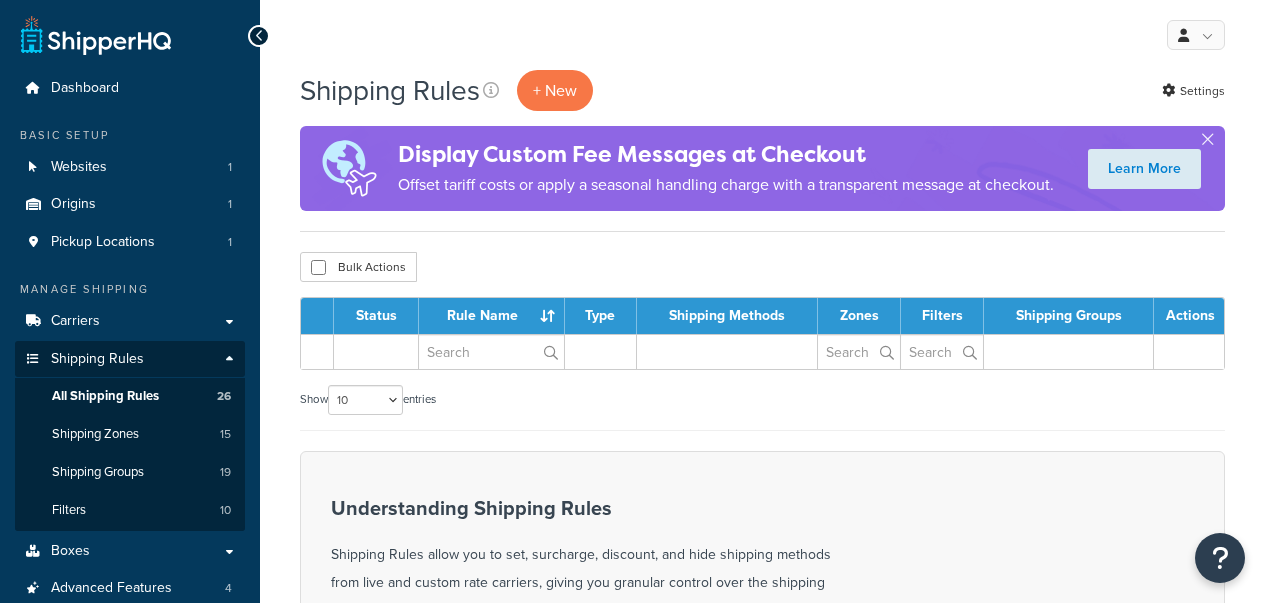 scroll, scrollTop: 0, scrollLeft: 0, axis: both 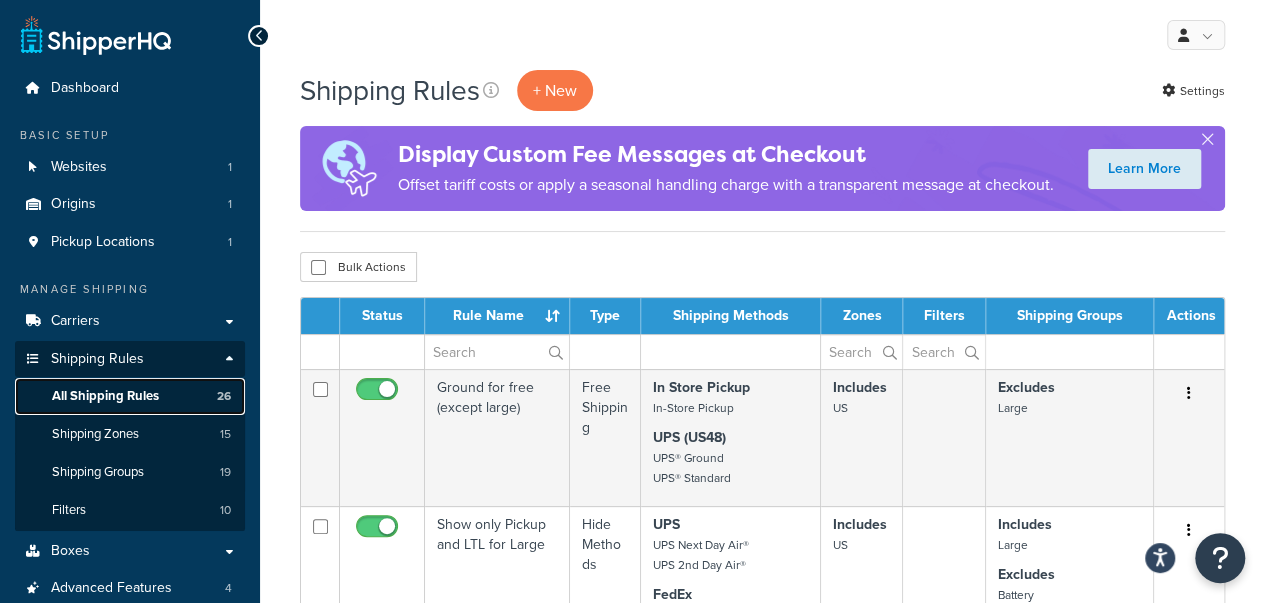 click on "All Shipping Rules" at bounding box center [105, 396] 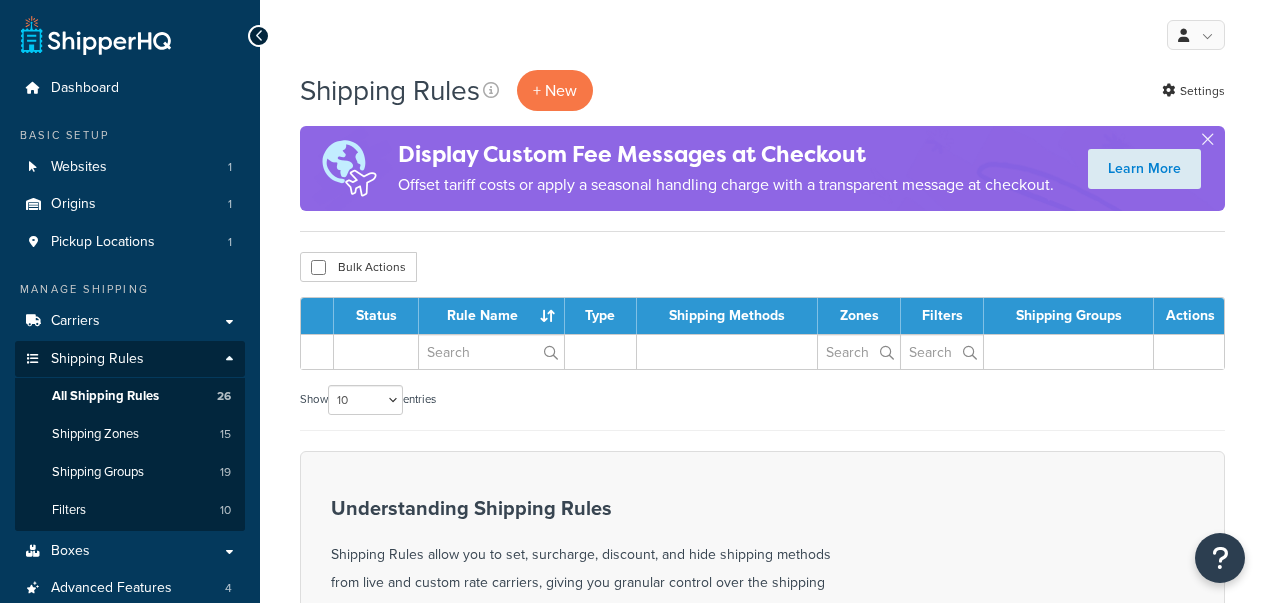 scroll, scrollTop: 0, scrollLeft: 0, axis: both 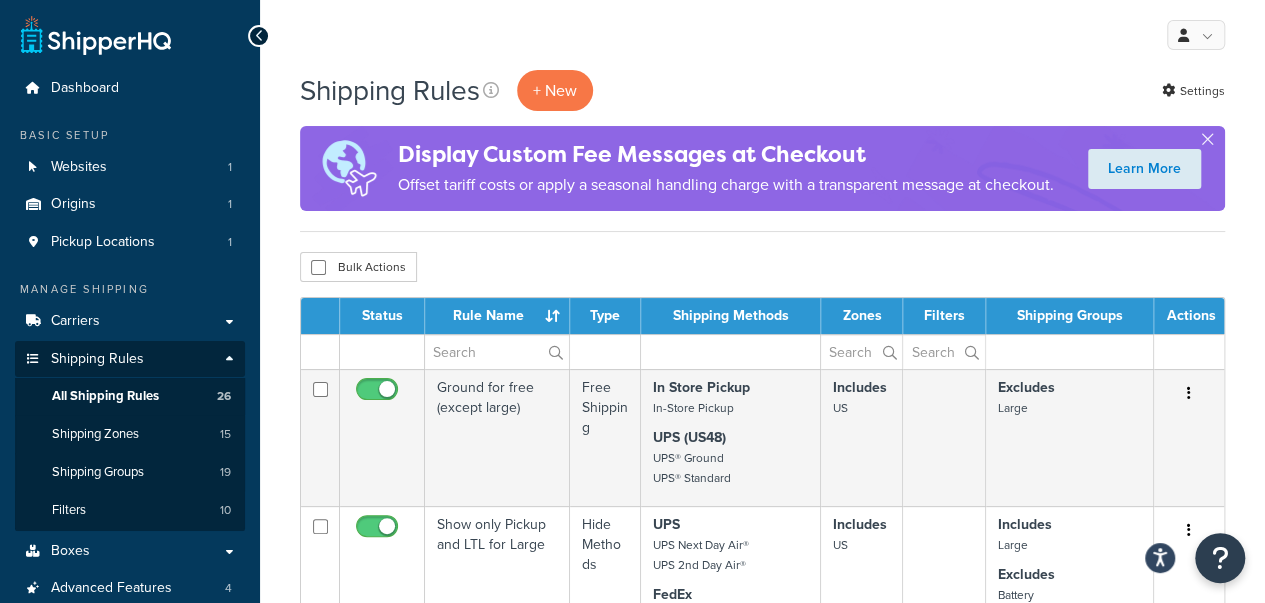click on "Shipping Rules
+ New
Settings
Display Custom Fee Messages at Checkout Offset tariff costs or apply a seasonal handling charge with a transparent message at checkout. Learn More
Bulk Actions
Duplicate
Delete
Contact Us
Send Us A Message
*" at bounding box center (762, 1341) 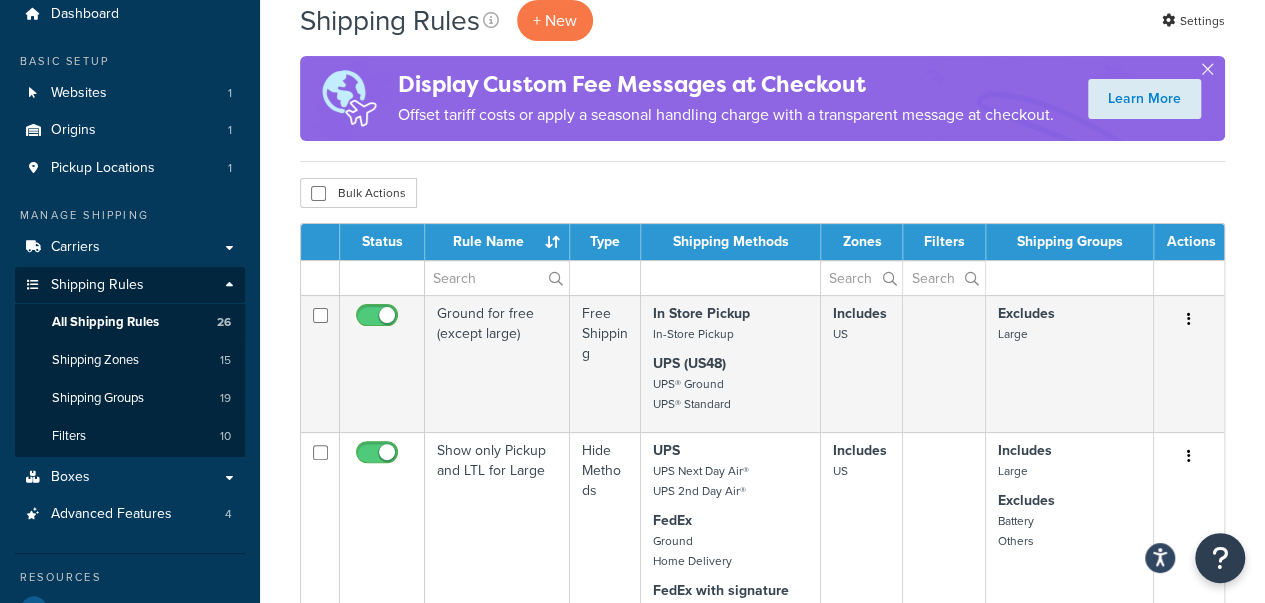 scroll, scrollTop: 40, scrollLeft: 0, axis: vertical 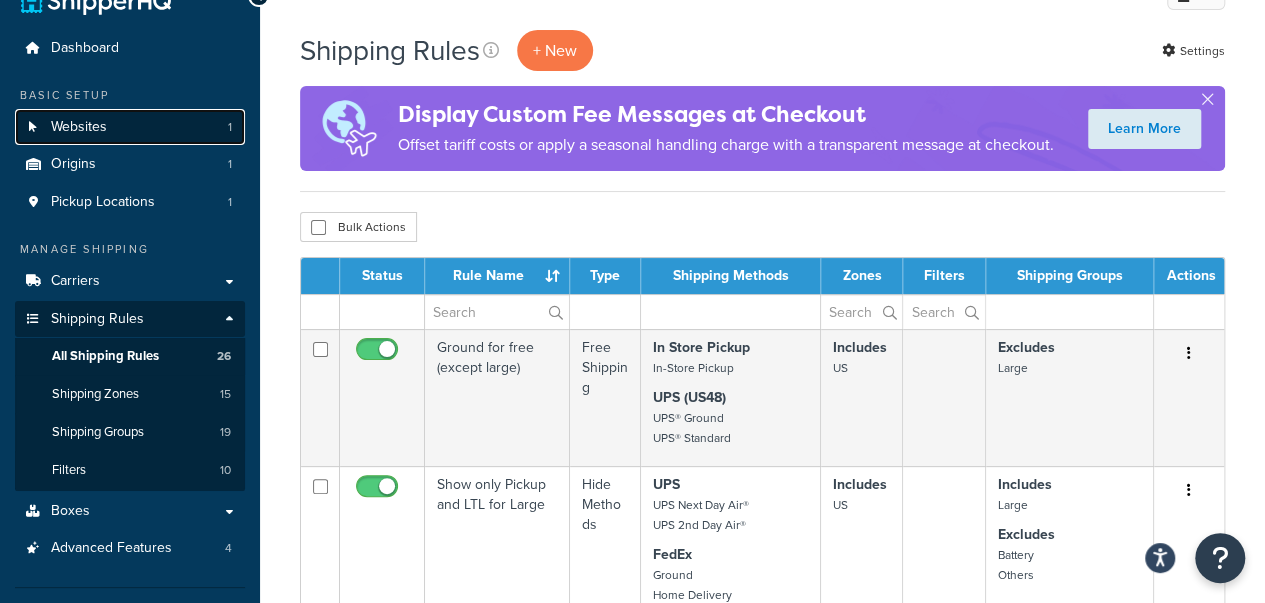 click on "Websites
1" at bounding box center [130, 127] 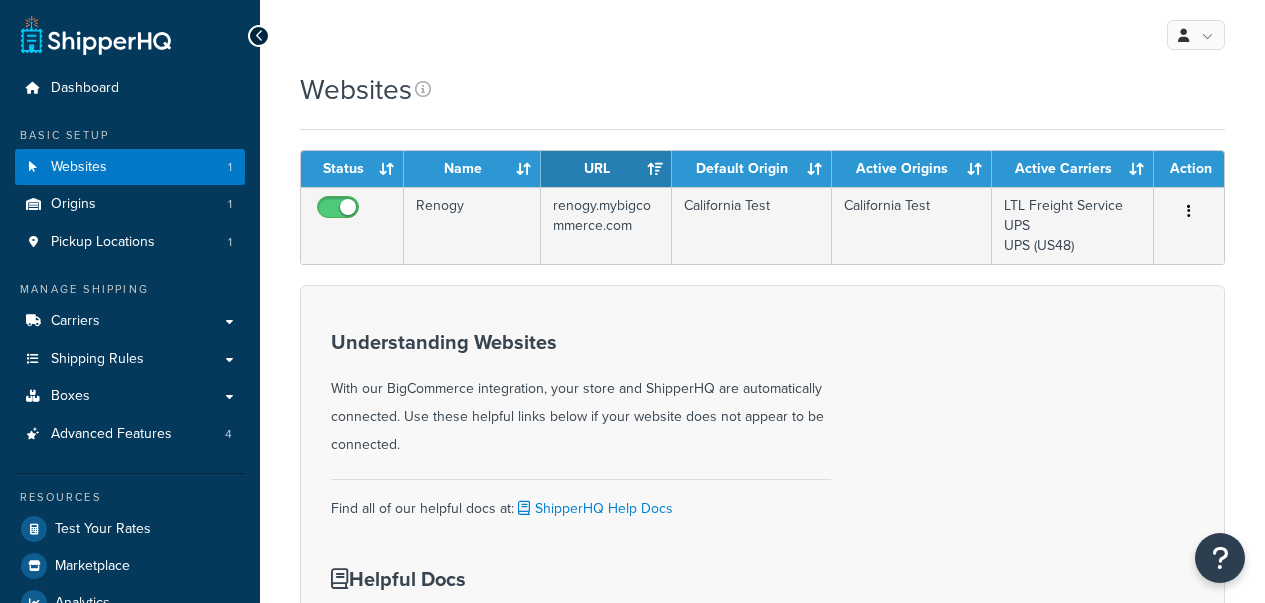 scroll, scrollTop: 0, scrollLeft: 0, axis: both 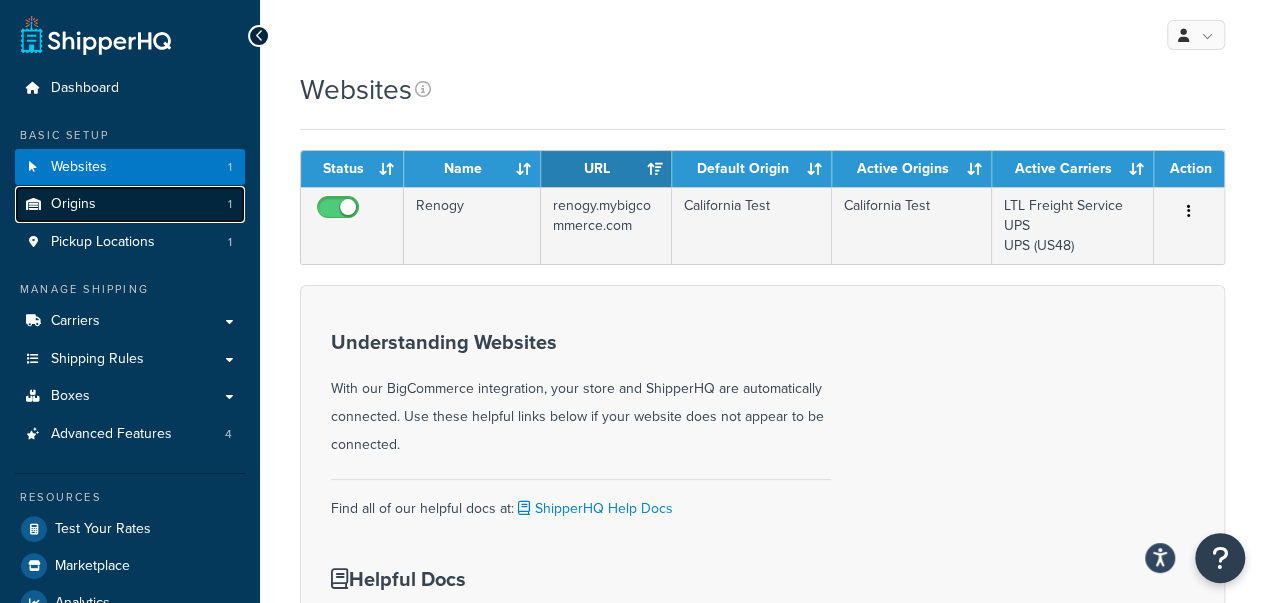 click on "Origins
1" at bounding box center (130, 204) 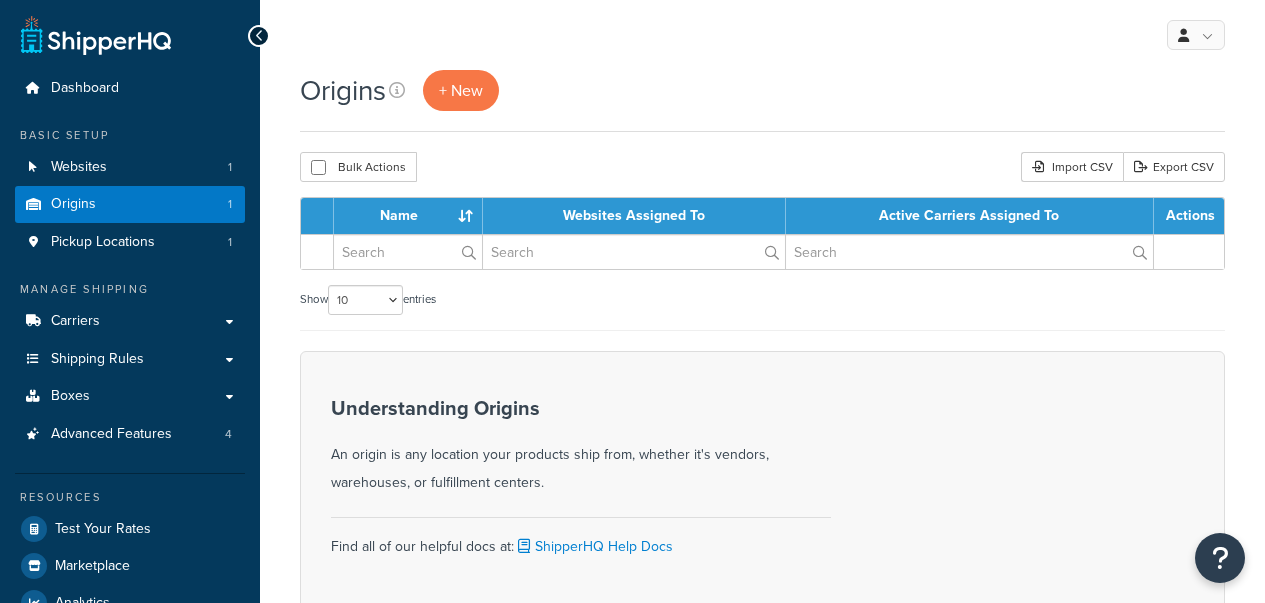 scroll, scrollTop: 0, scrollLeft: 0, axis: both 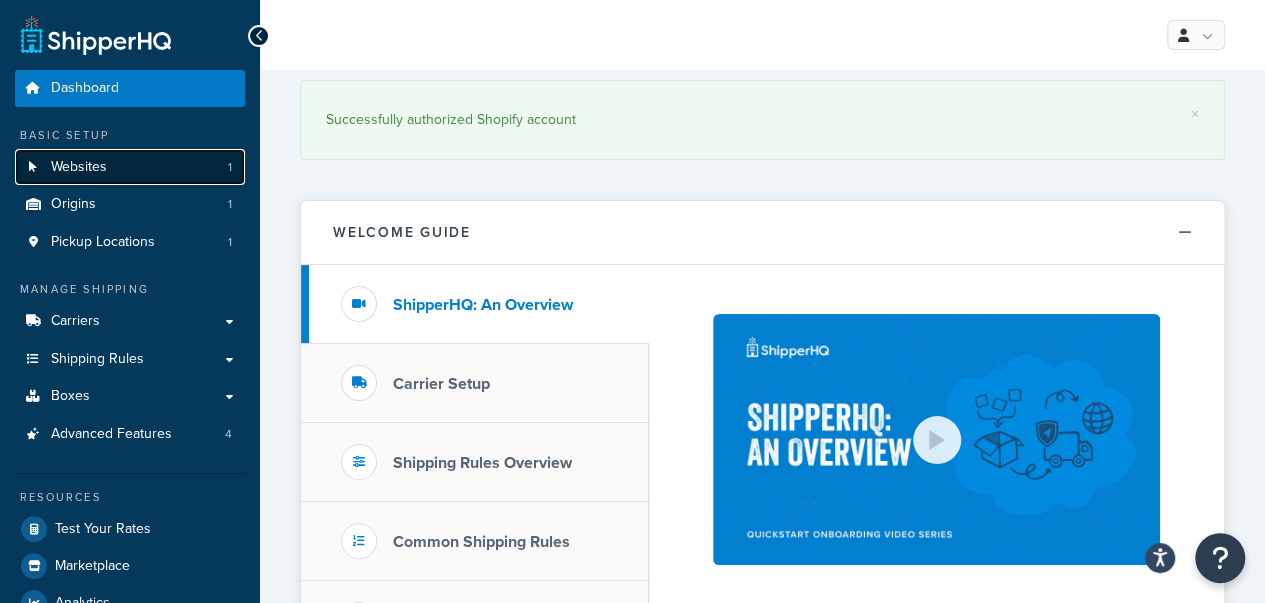click on "Websites 1" at bounding box center (130, 167) 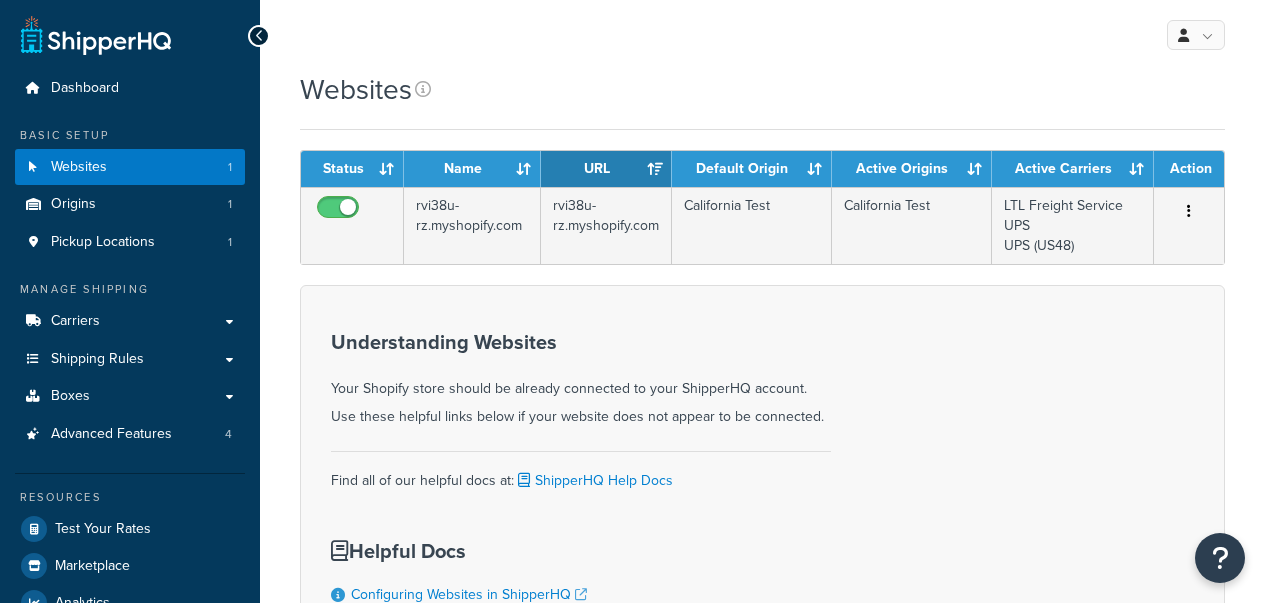 scroll, scrollTop: 0, scrollLeft: 0, axis: both 